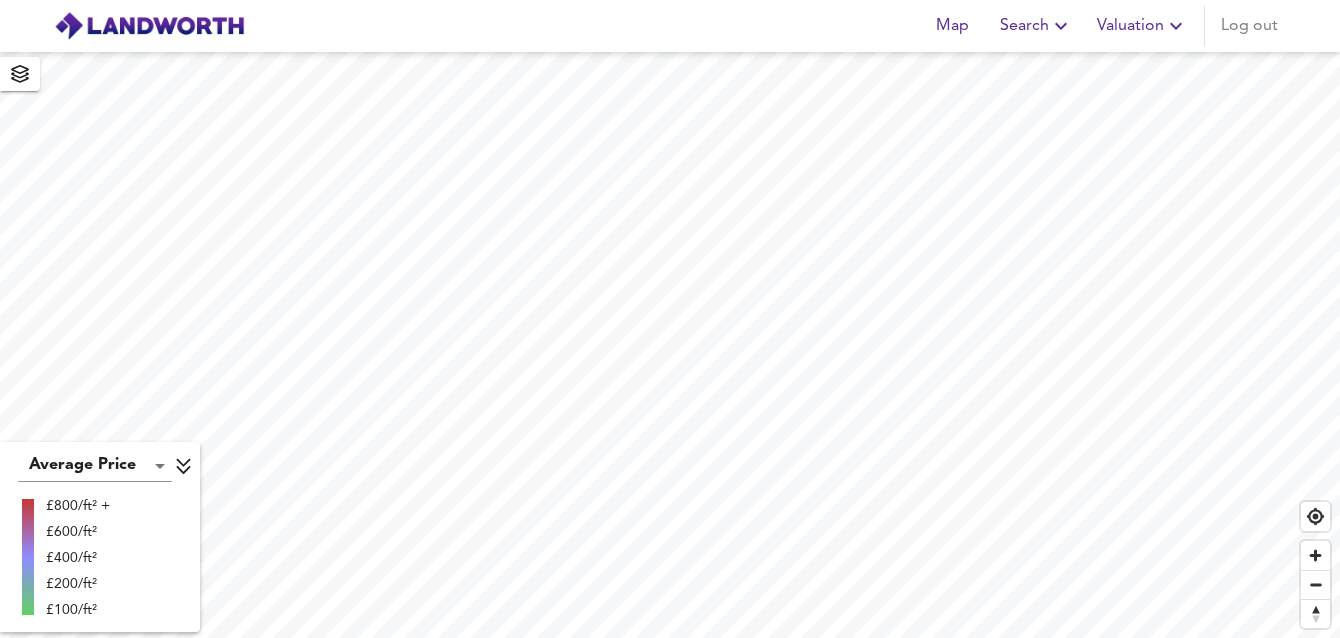 scroll, scrollTop: 0, scrollLeft: 0, axis: both 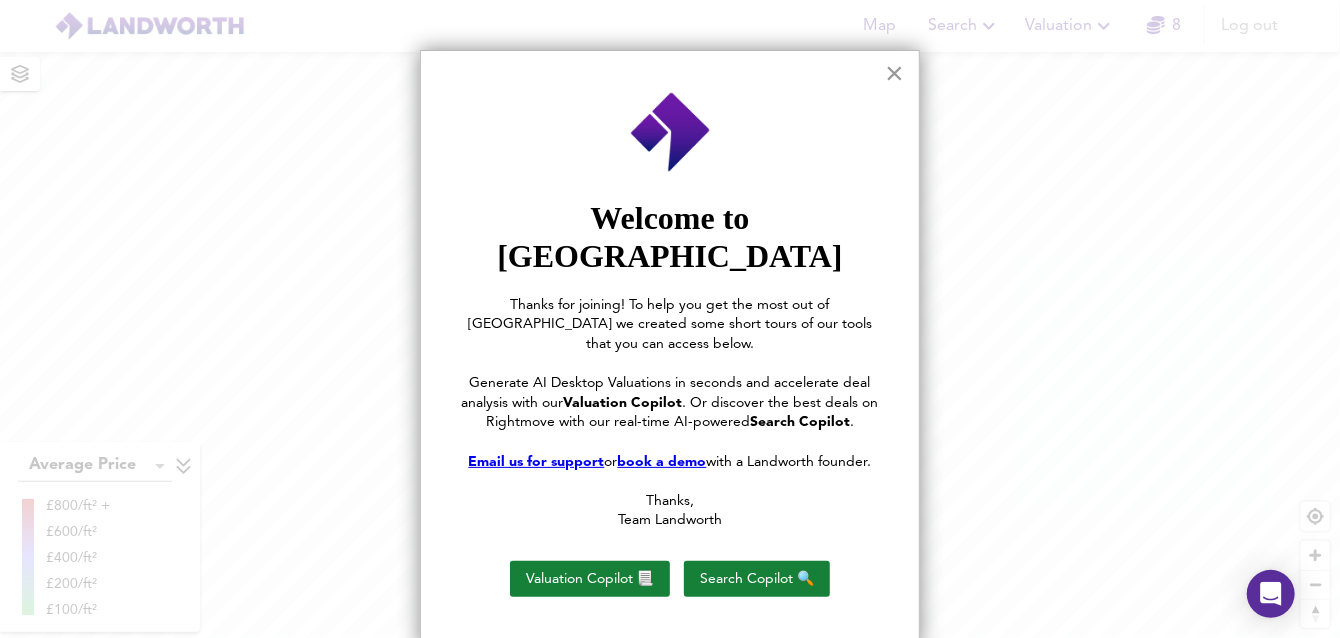 click on "×" at bounding box center [894, 73] 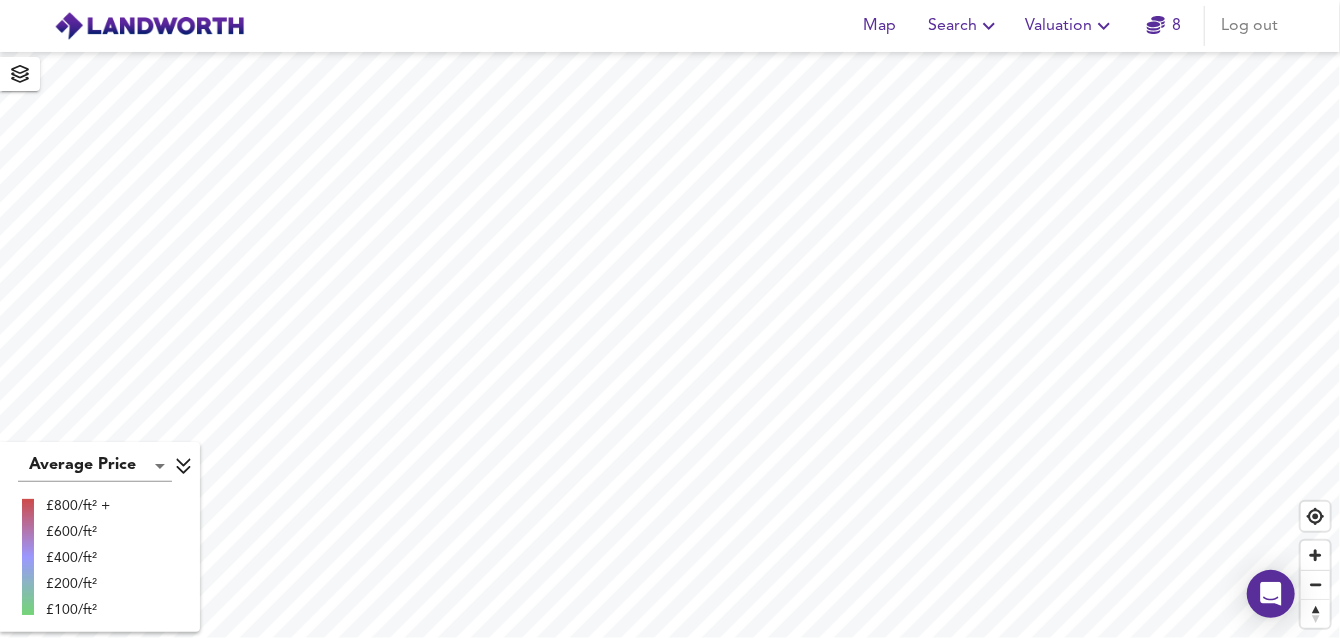 click on "Search" at bounding box center (964, 26) 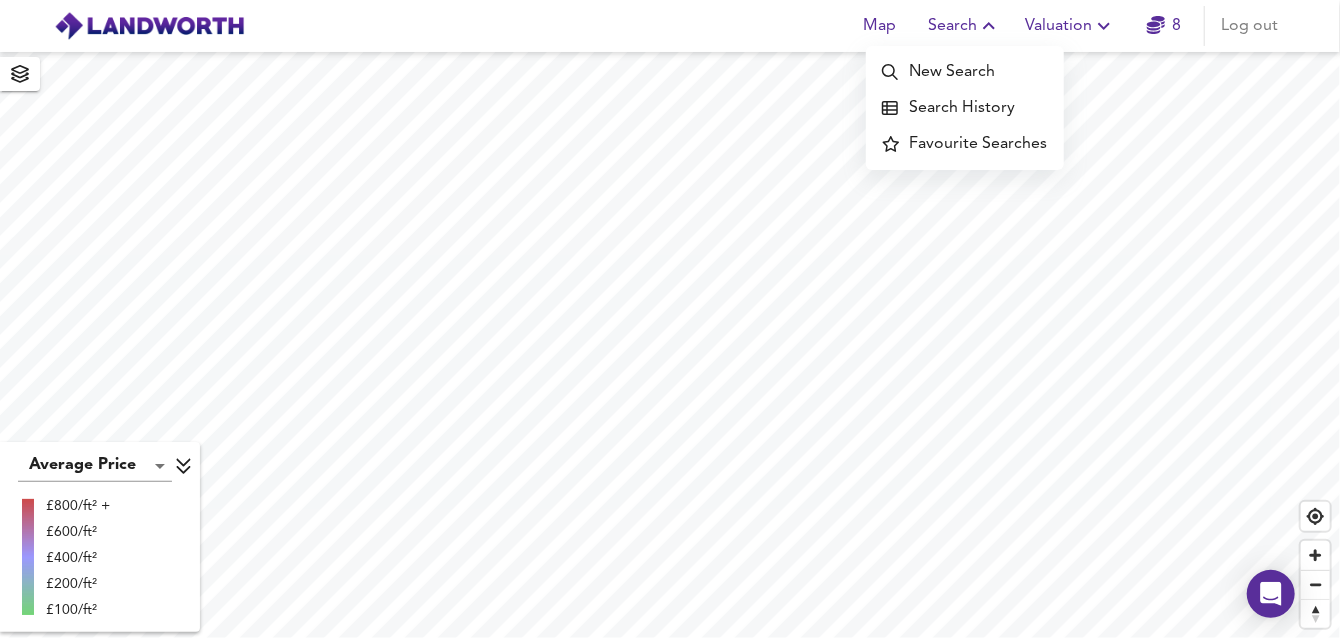 click on "New Search" at bounding box center [965, 72] 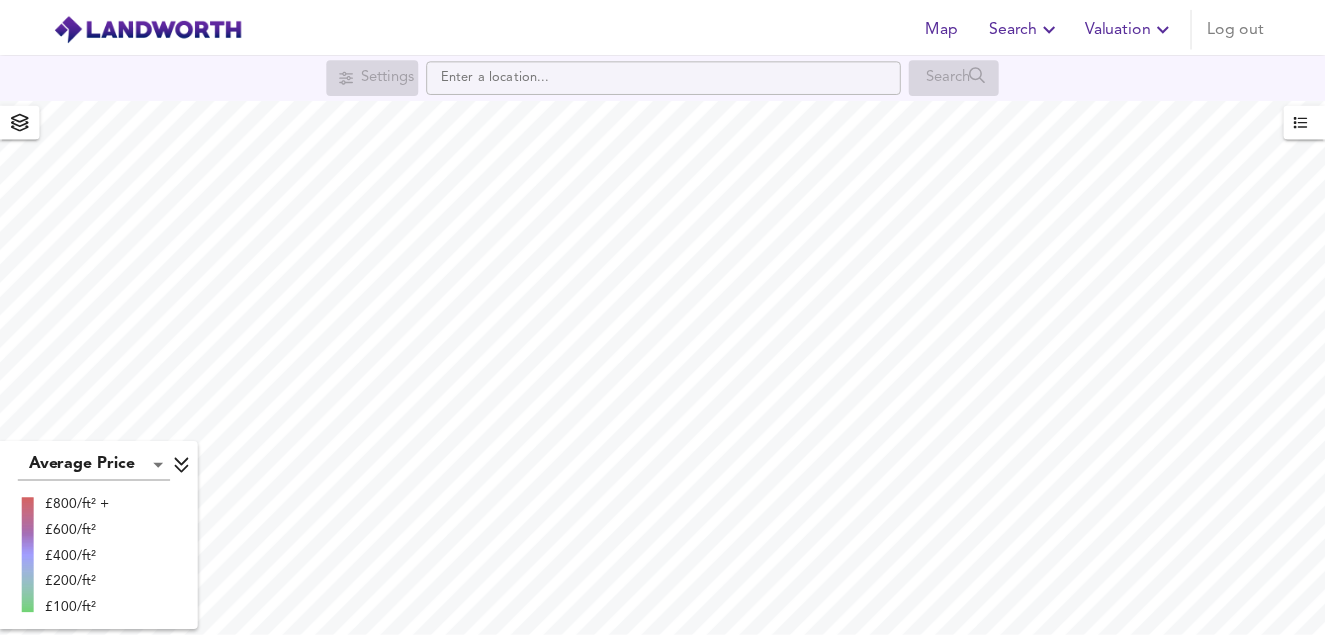 scroll, scrollTop: 0, scrollLeft: 0, axis: both 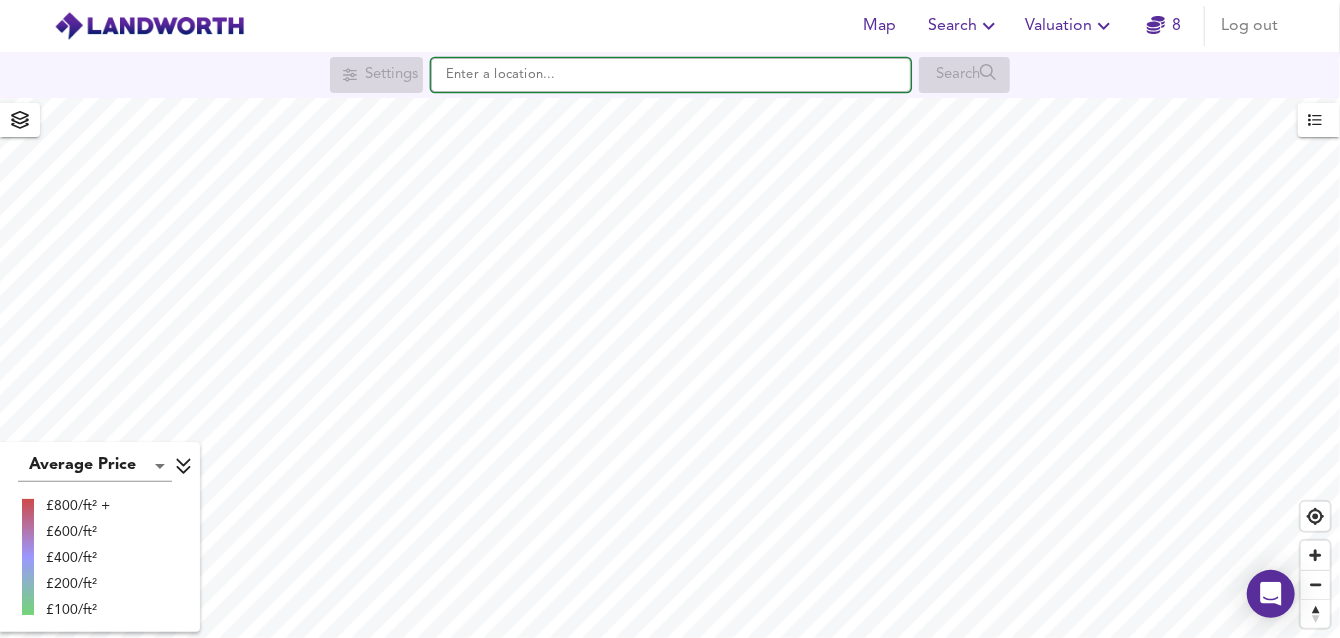 click at bounding box center (671, 75) 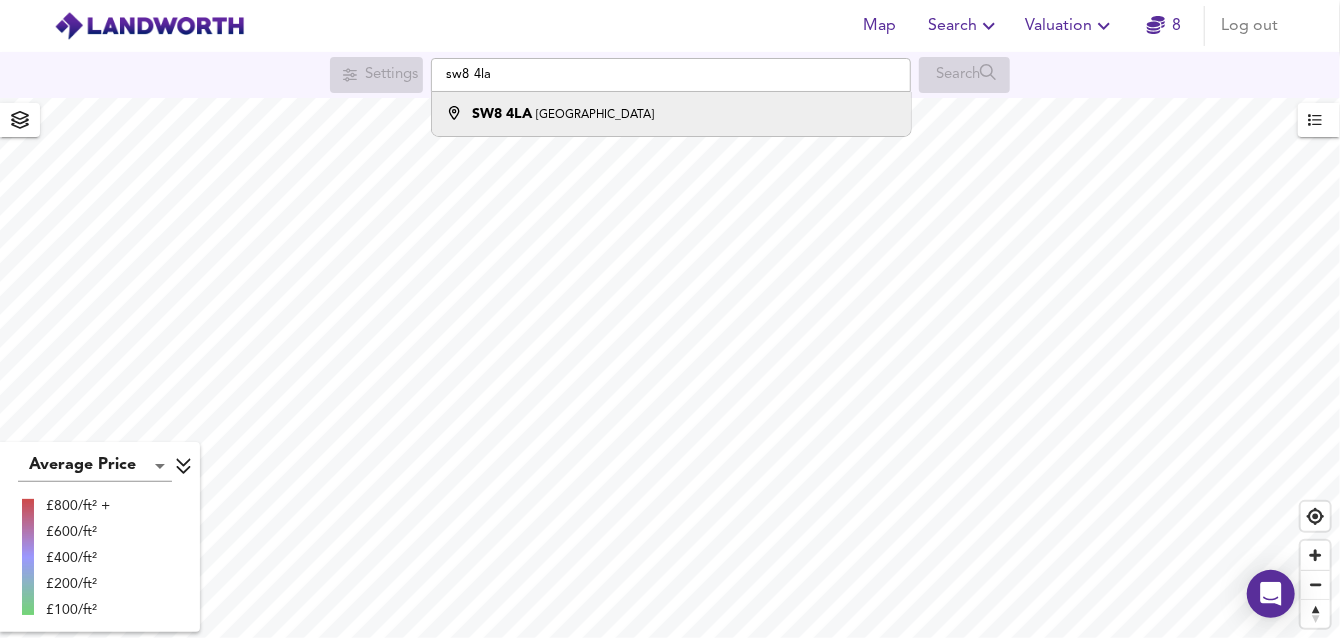 click on "SW8 4LA   London" at bounding box center (671, 114) 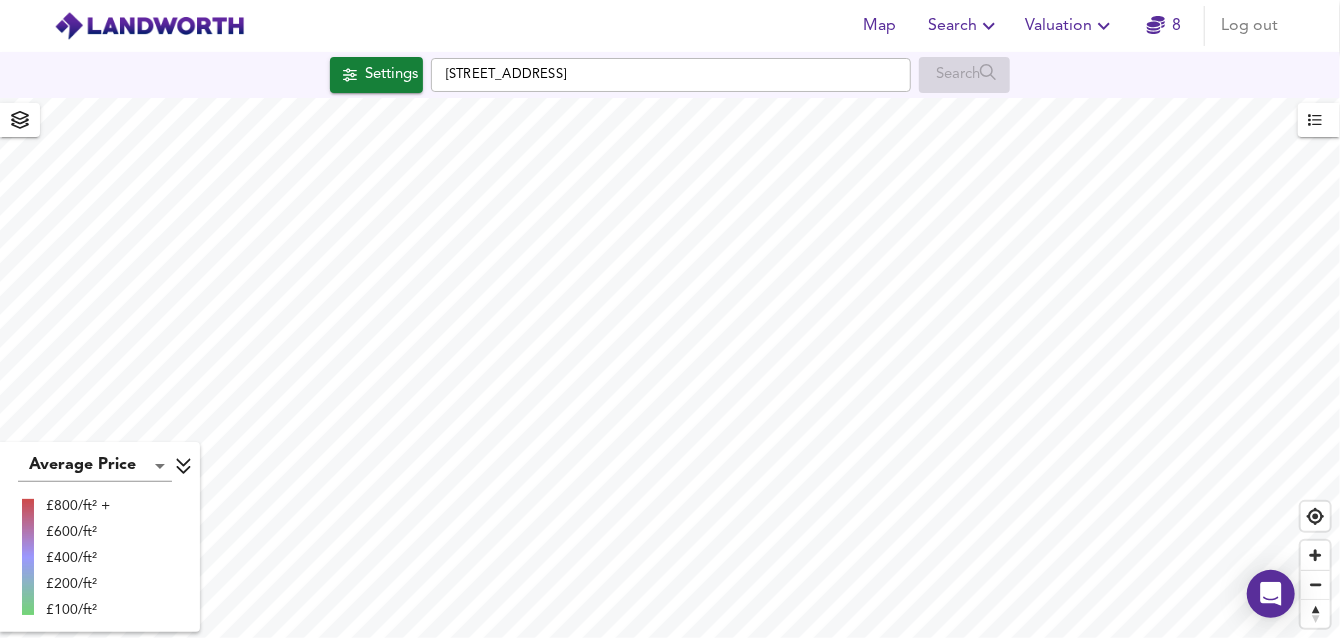 checkbox on "false" 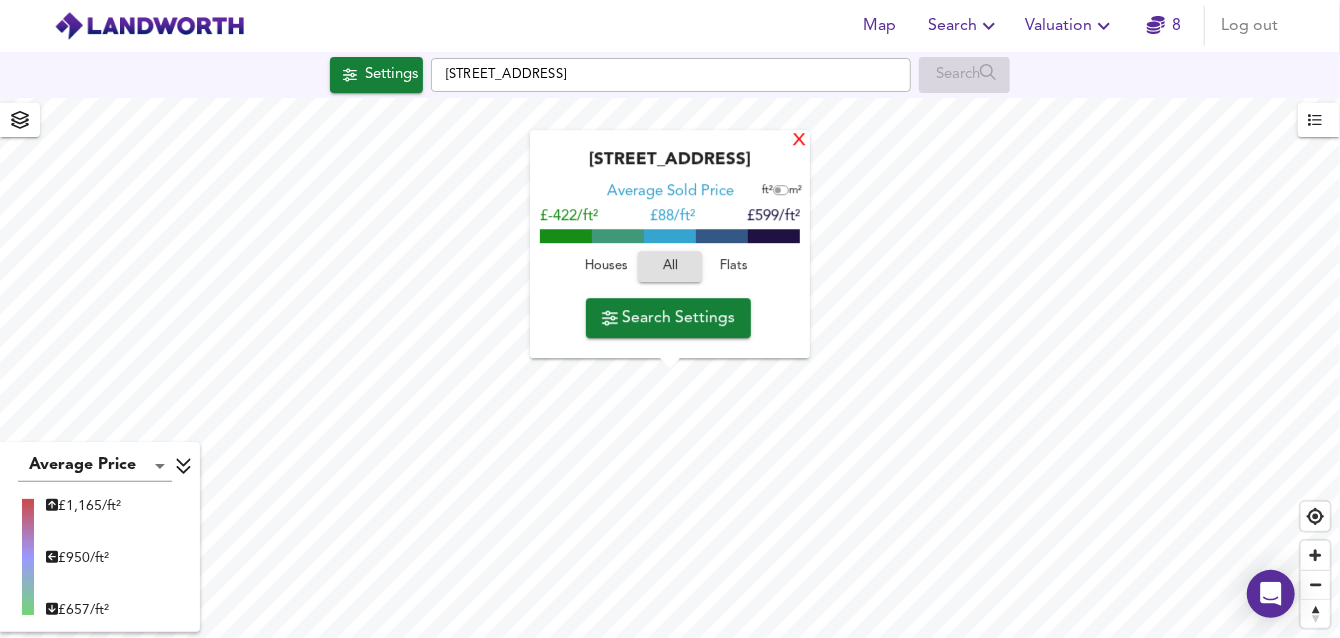 click on "X" at bounding box center (799, 141) 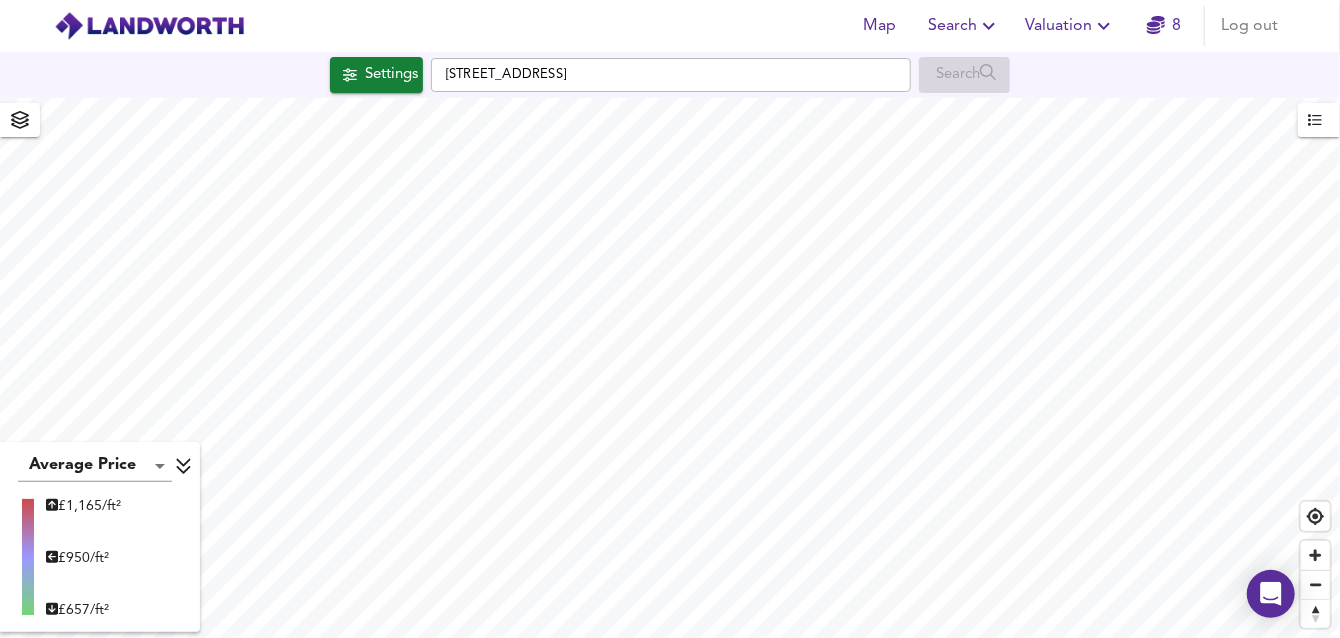 click on "Valuation" at bounding box center [1070, 26] 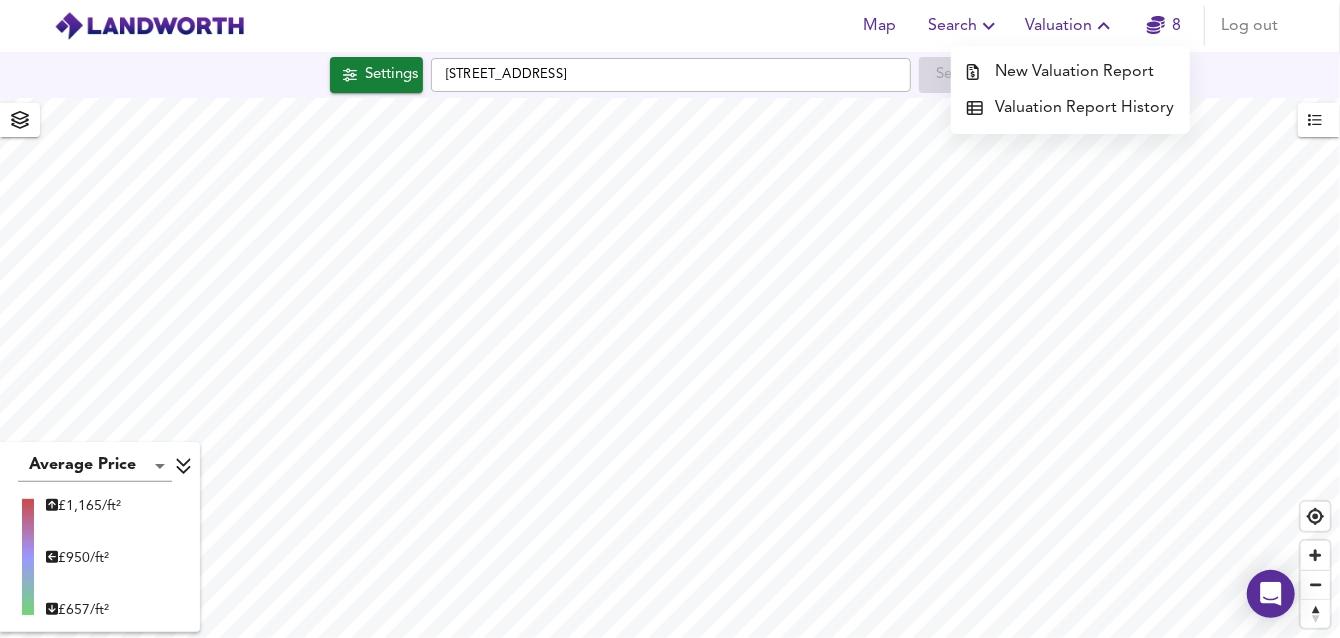 click on "New Valuation Report" at bounding box center (1070, 72) 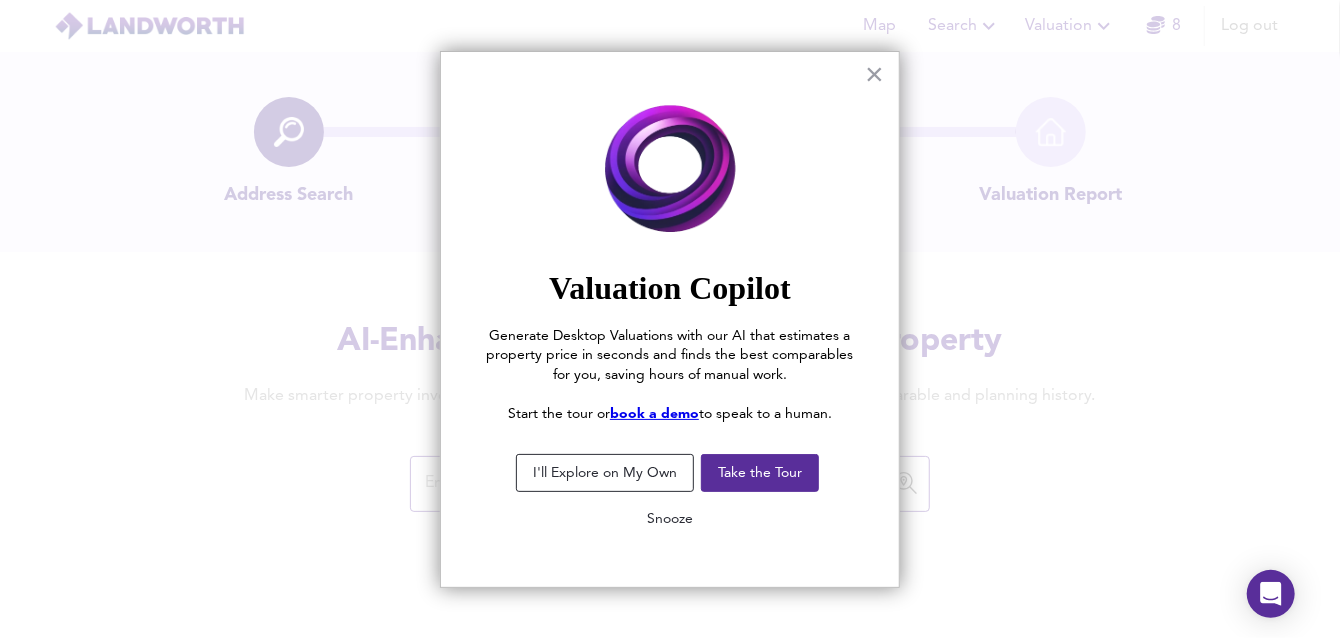 click on "Snooze" at bounding box center (670, 519) 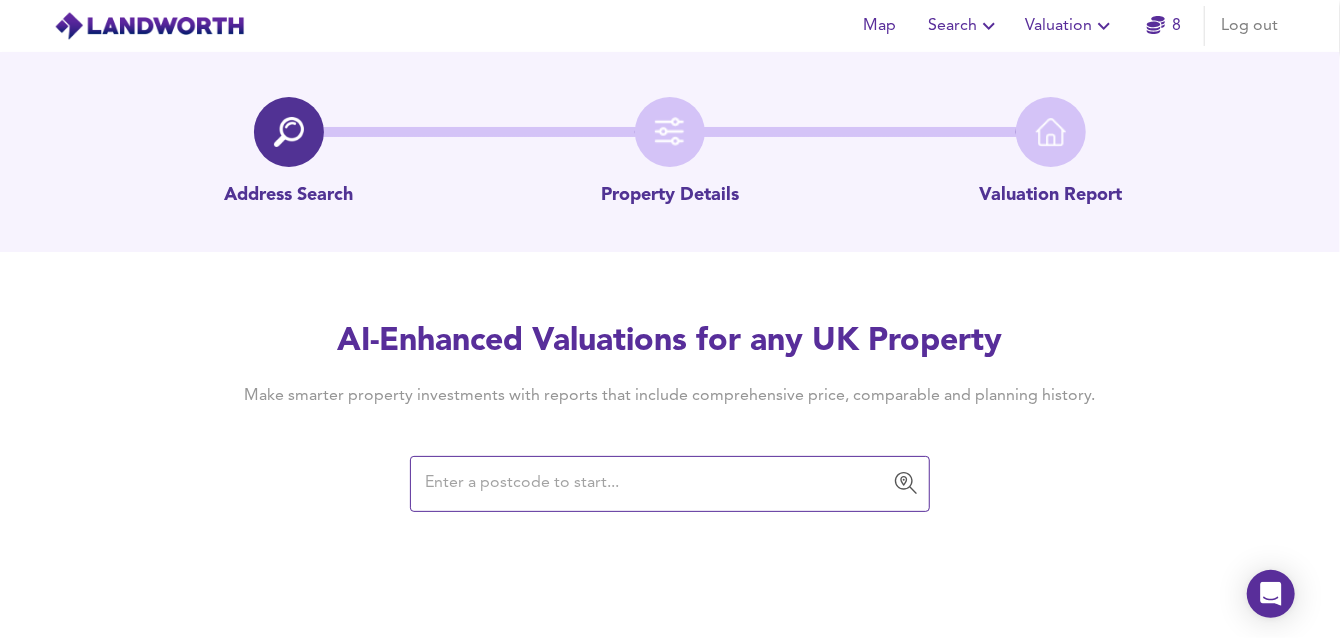 click at bounding box center [655, 484] 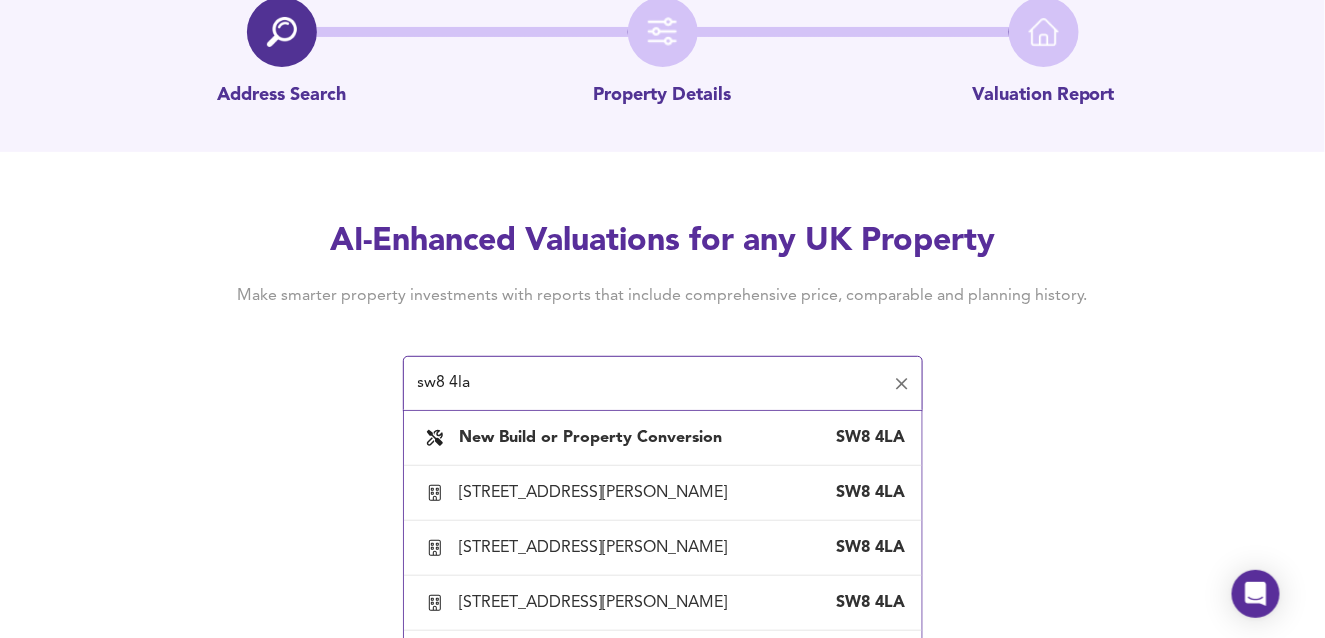 scroll, scrollTop: 127, scrollLeft: 0, axis: vertical 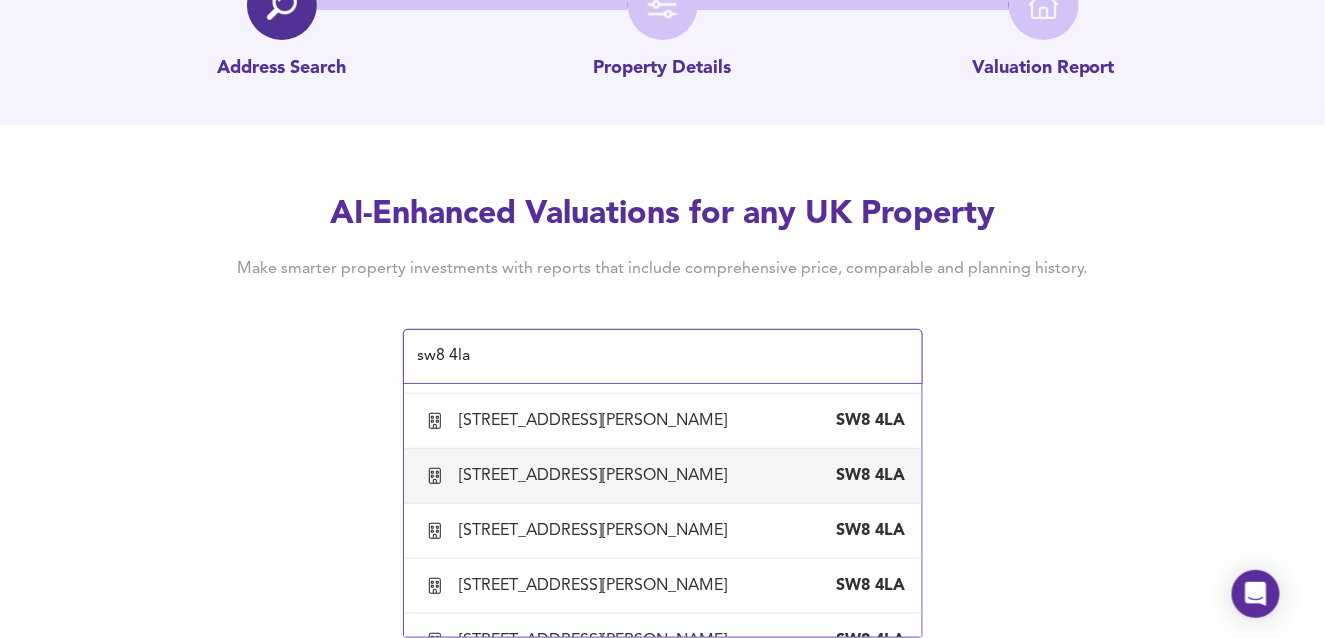 click on "Map Search Valuation    8 Log out Address Search Property Details Valuation Report AI-Enhanced Valuations for any UK Property Make smarter property investments with reports that include comprehensive price, comparable and planning history. sw8 4la ​ New Build or Property Conversion    SW8 4LA 1 Woods House, Stewarts Road, London, Wandsworth    SW8 4LA 2 Woods House, Stewarts Road, London, Wandsworth    SW8 4LA 3 Woods House, Stewarts Road, London, Wandsworth    SW8 4LA 4 Woods House, Stewarts Road, London, Wandsworth    SW8 4LA 5 Woods House, Stewarts Road, London, Wandsworth    SW8 4LA 6 Woods House, Stewarts Road, London, Wandsworth    SW8 4LA 7 Woods House, Stewarts Road, London, Wandsworth    SW8 4LA 8 Woods House, Stewarts Road, London, Wandsworth    SW8 4LA 9 Woods House, Stewarts Road, London, Wandsworth    SW8 4LA 10 Woods House, Stewarts Road, London, Wandsworth    SW8 4LA Woods House, Stewarts Road, London, Wandsworth    SW8 4LA" at bounding box center [662, 192] 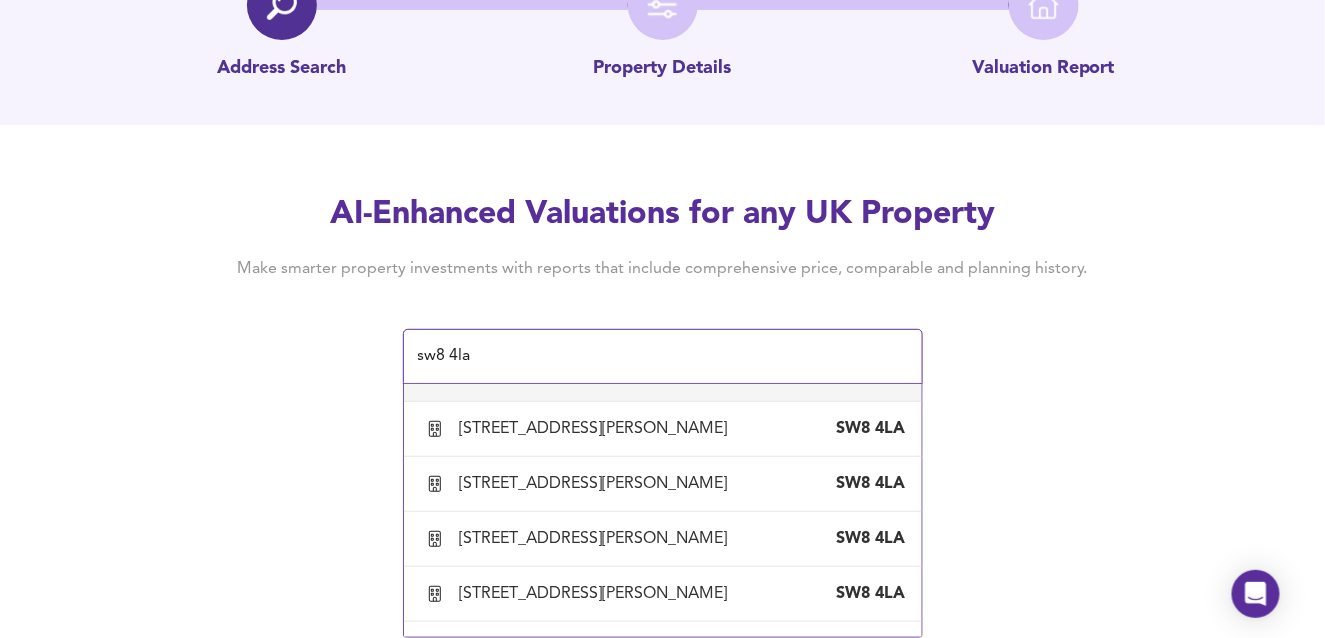 scroll, scrollTop: 400, scrollLeft: 0, axis: vertical 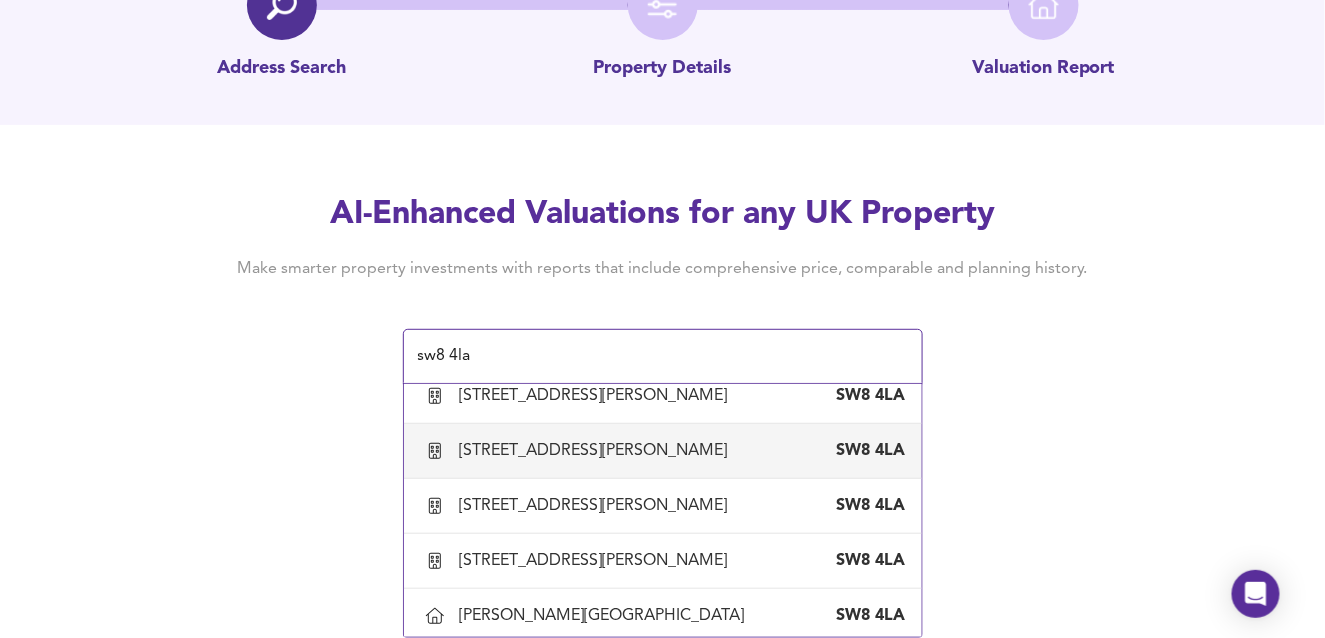 click on "8 Woods House, Stewarts Road, London, Wandsworth" at bounding box center [598, 451] 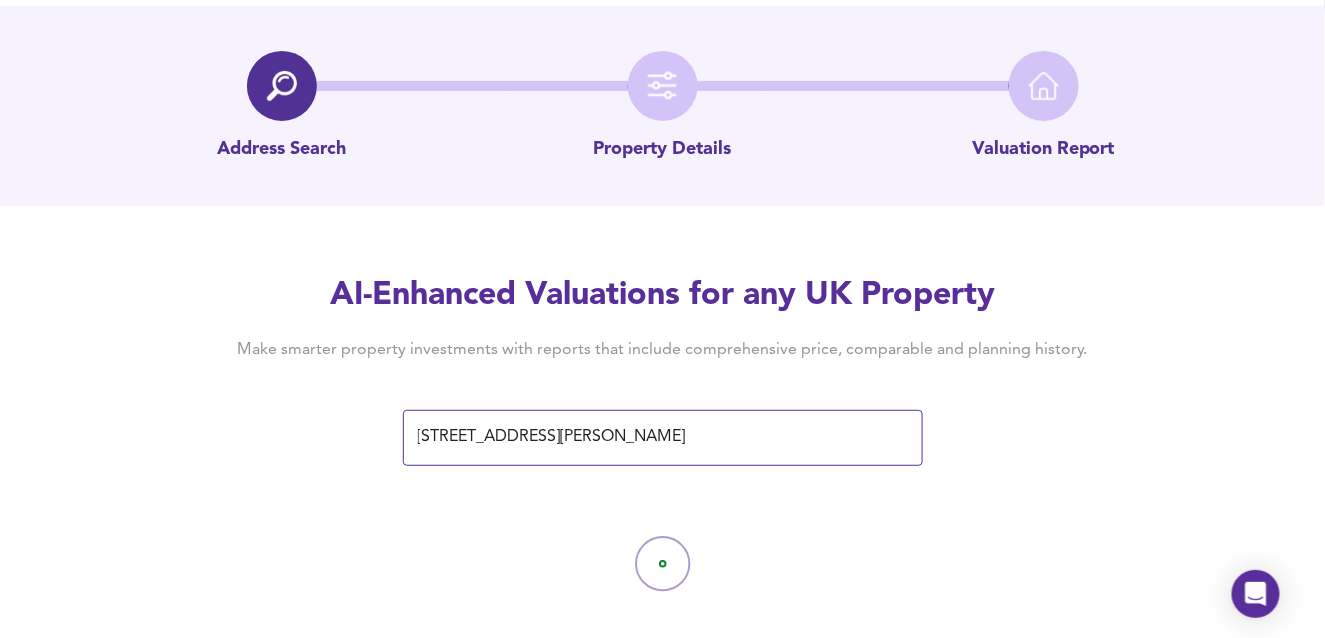 scroll, scrollTop: 71, scrollLeft: 0, axis: vertical 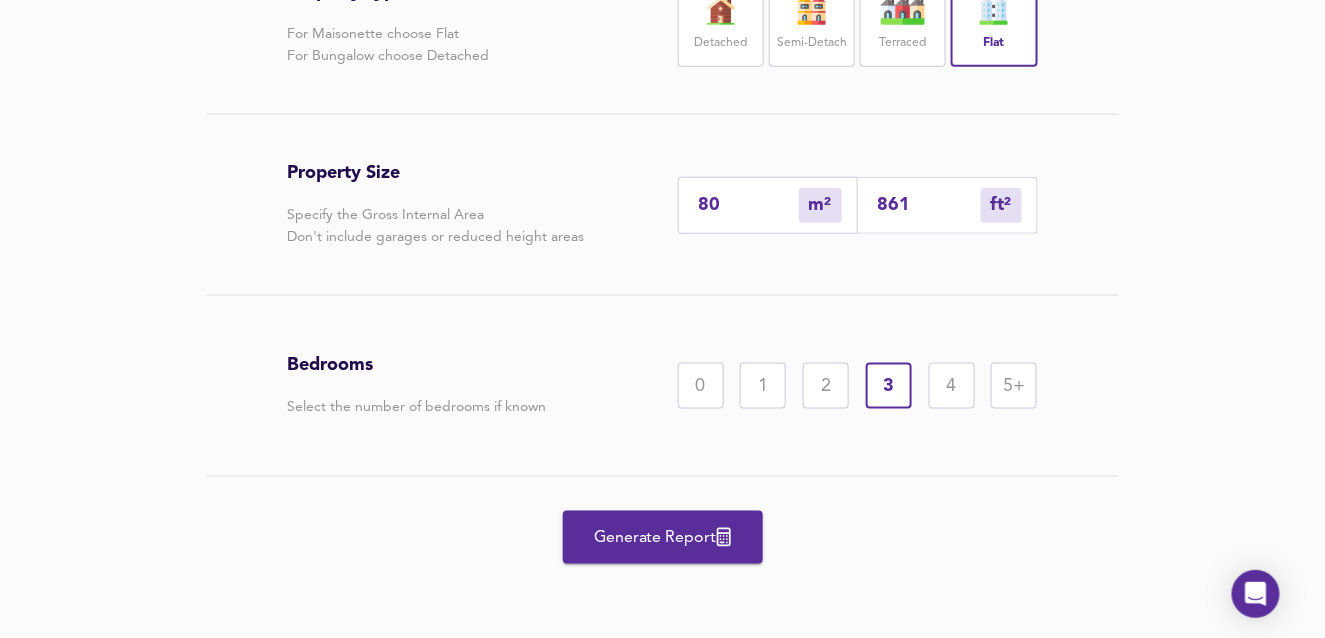 click on "Generate Report" at bounding box center (663, 538) 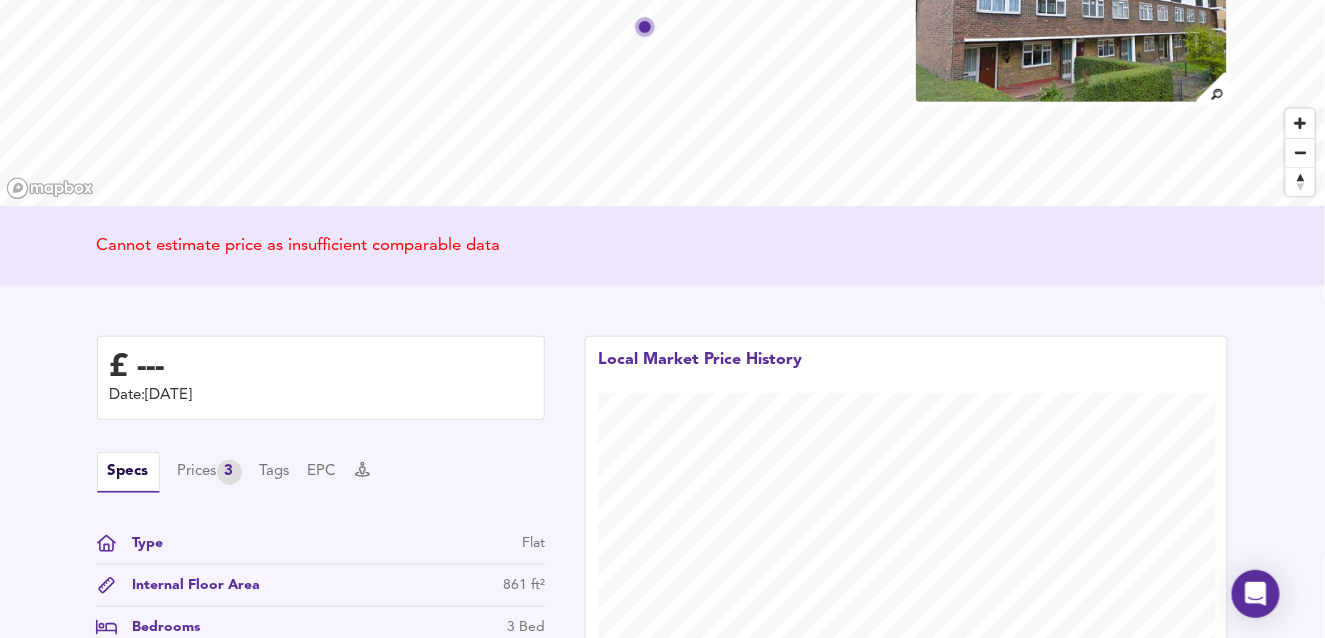 scroll, scrollTop: 100, scrollLeft: 0, axis: vertical 